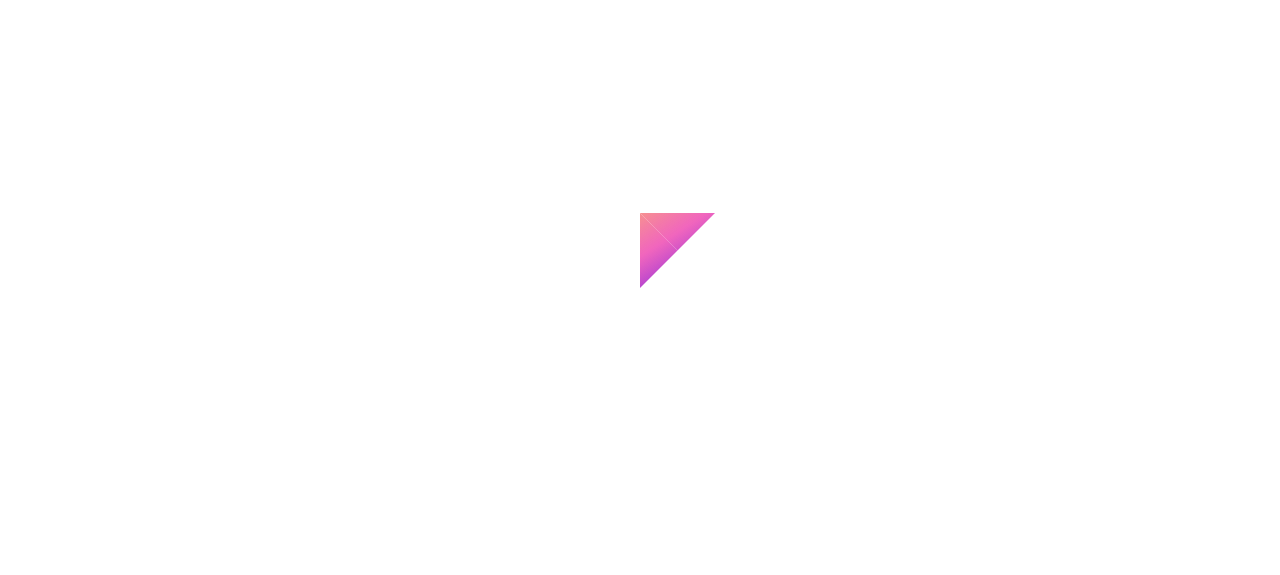 scroll, scrollTop: 0, scrollLeft: 0, axis: both 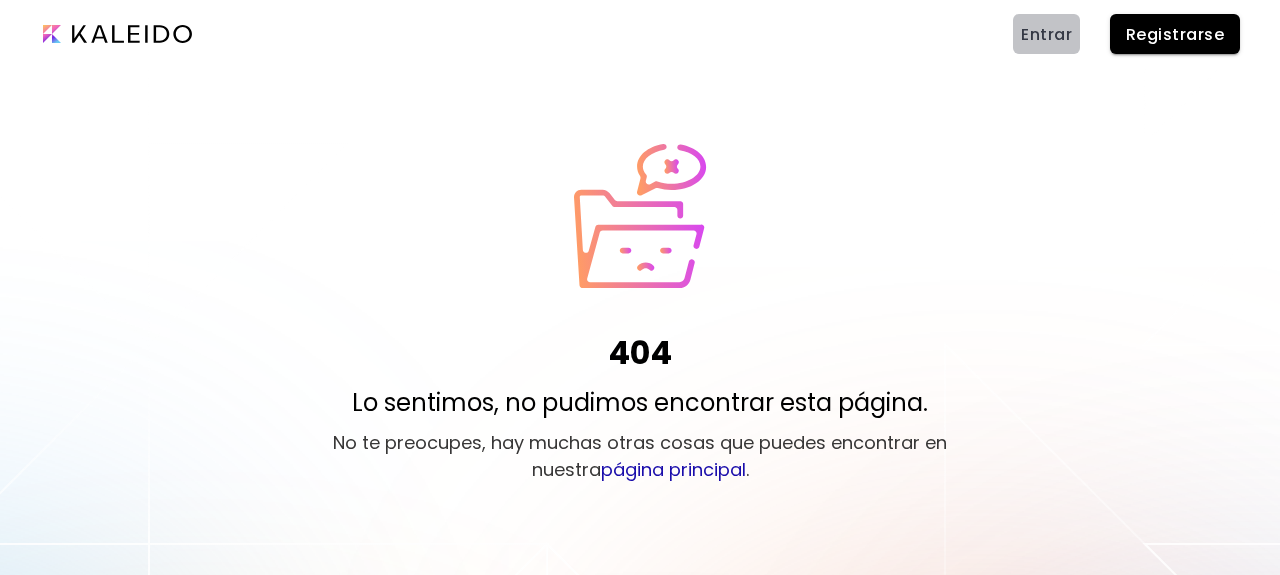 click on "Entrar" at bounding box center [1046, 34] 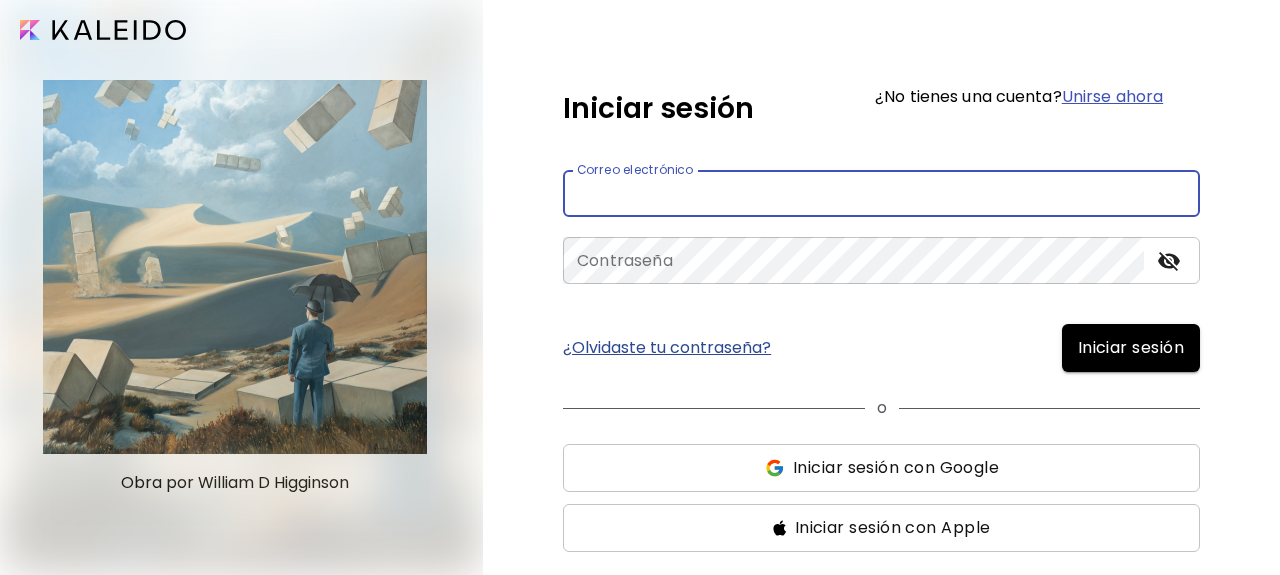 click at bounding box center (881, 193) 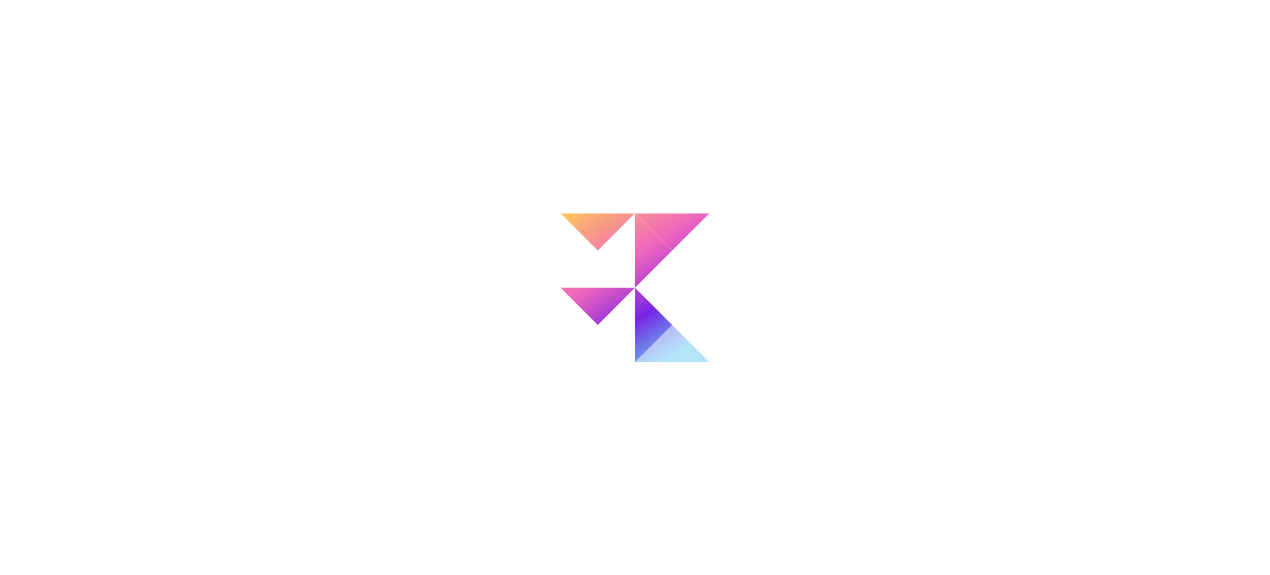 scroll, scrollTop: 0, scrollLeft: 0, axis: both 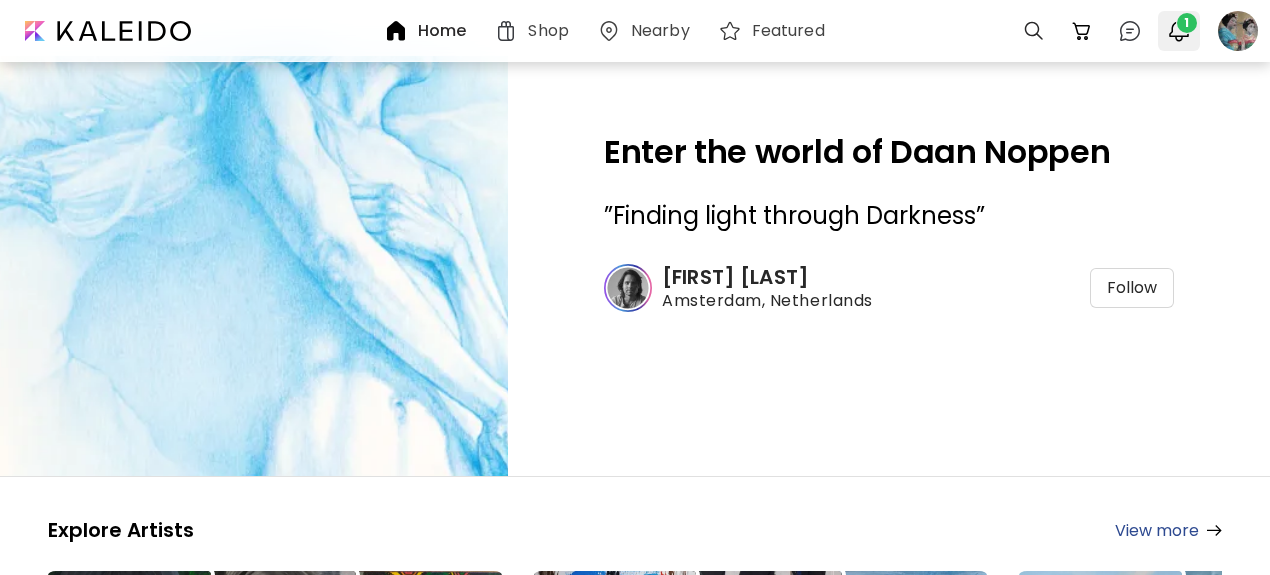 click at bounding box center [1179, 31] 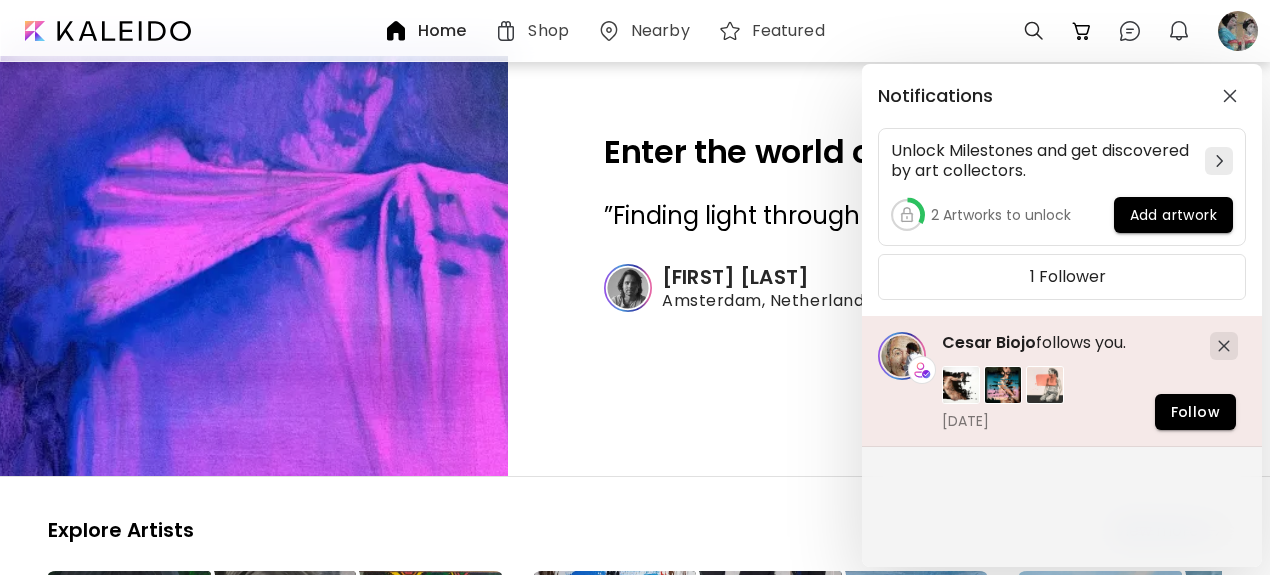 click on "Cesar Biojo" at bounding box center (989, 342) 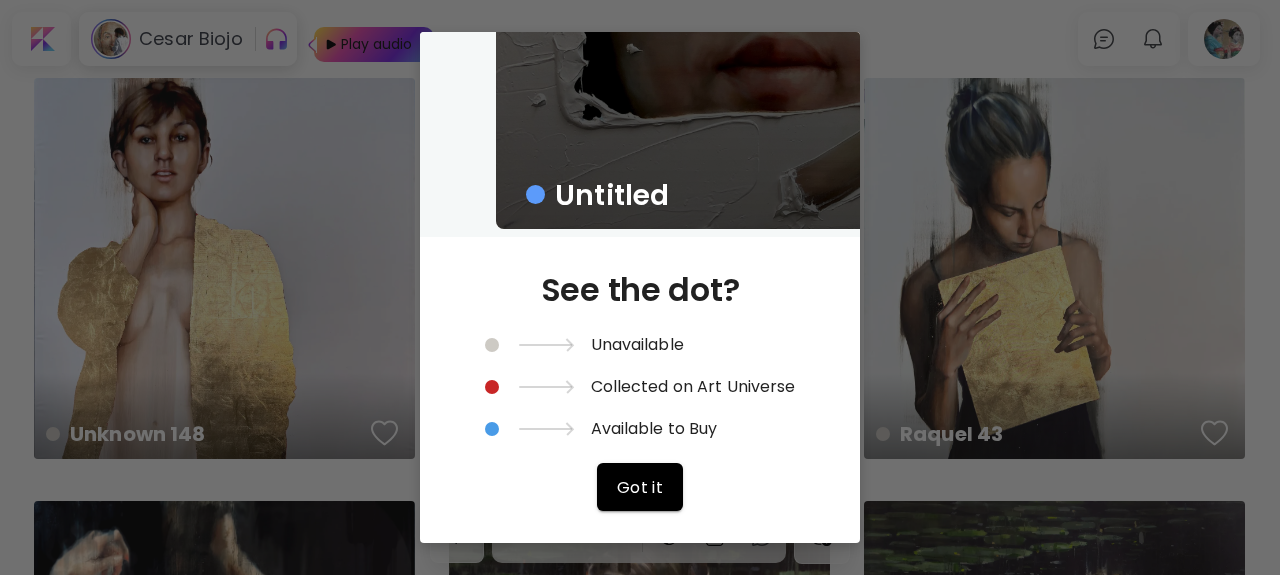 click on "Untitled See the dot? Unavailable Collected on Art Universe Available to Buy Got it" at bounding box center [640, 287] 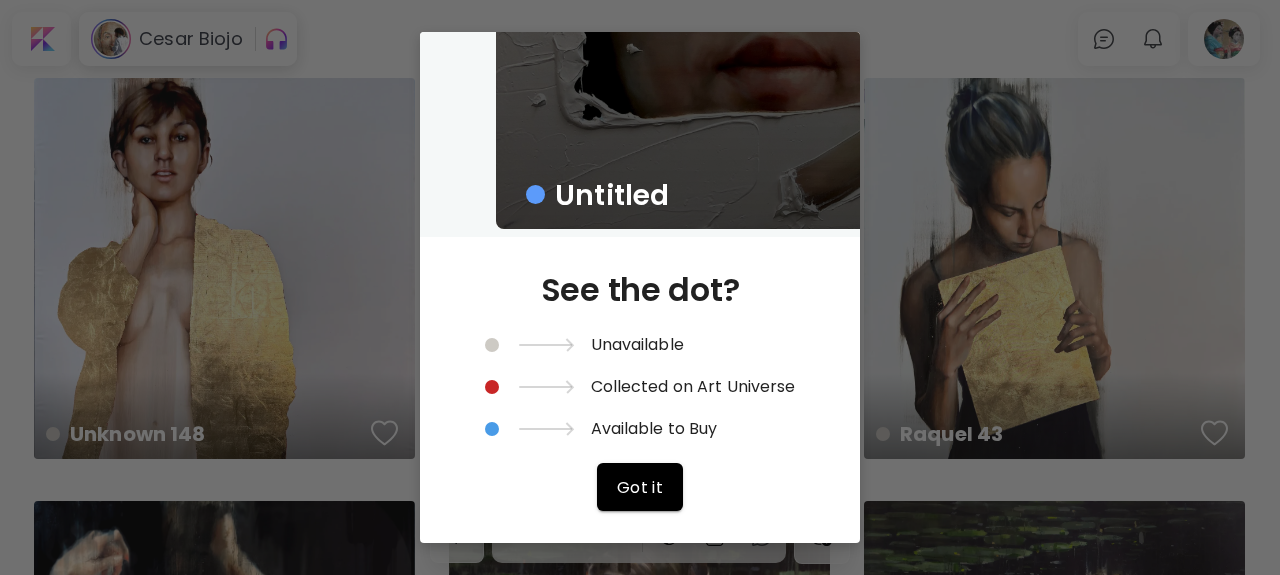 click on "Untitled See the dot? Unavailable Collected on Art Universe Available to Buy Got it" at bounding box center [640, 287] 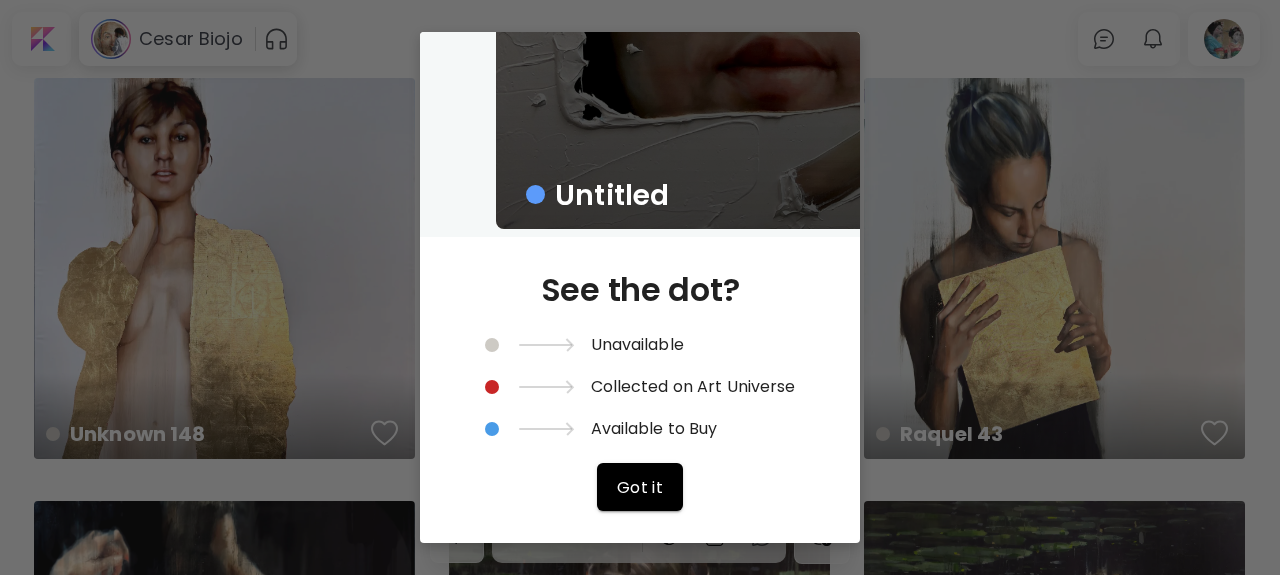 click on "Untitled See the dot? Unavailable Collected on Art Universe Available to Buy Got it" at bounding box center (640, 287) 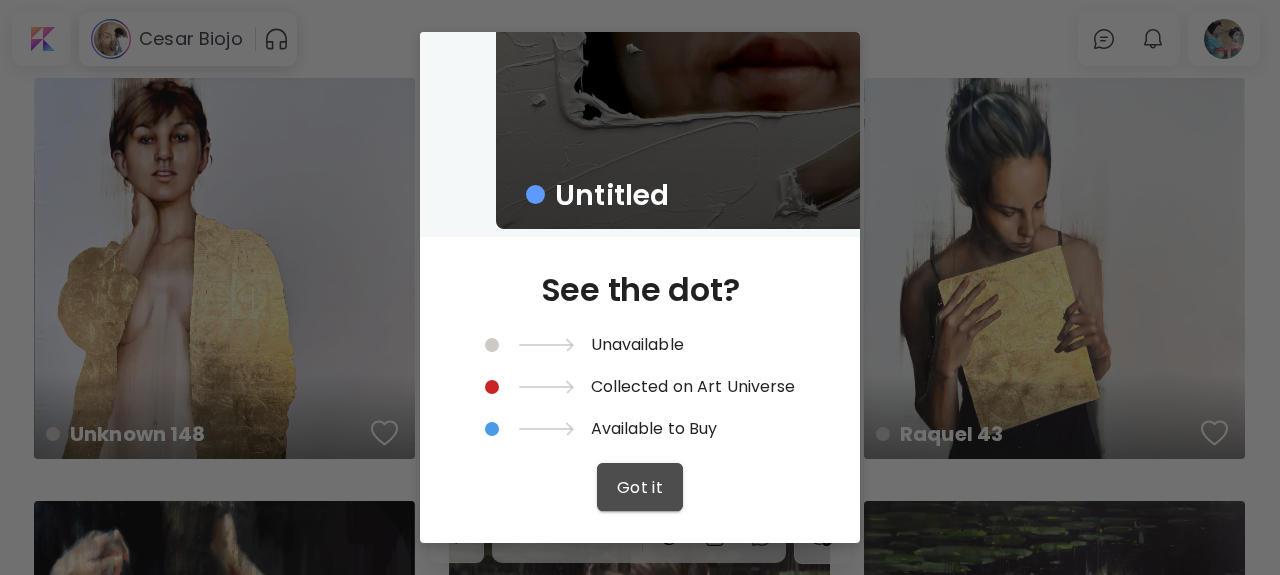 click on "Got it" at bounding box center [640, 487] 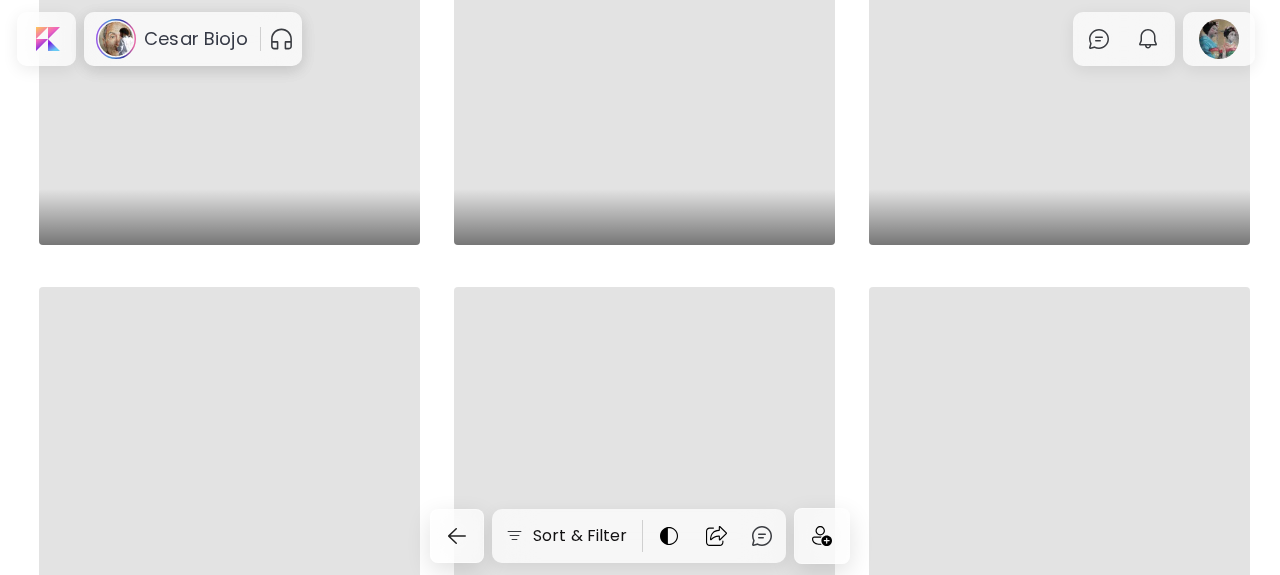 scroll, scrollTop: 0, scrollLeft: 0, axis: both 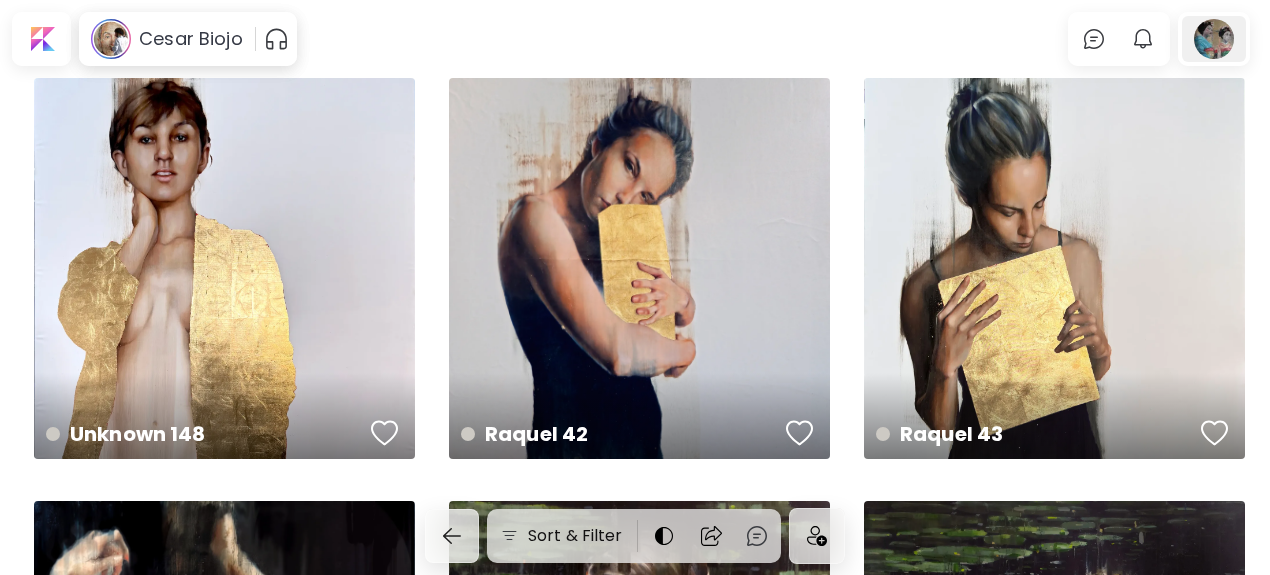 click at bounding box center (1214, 39) 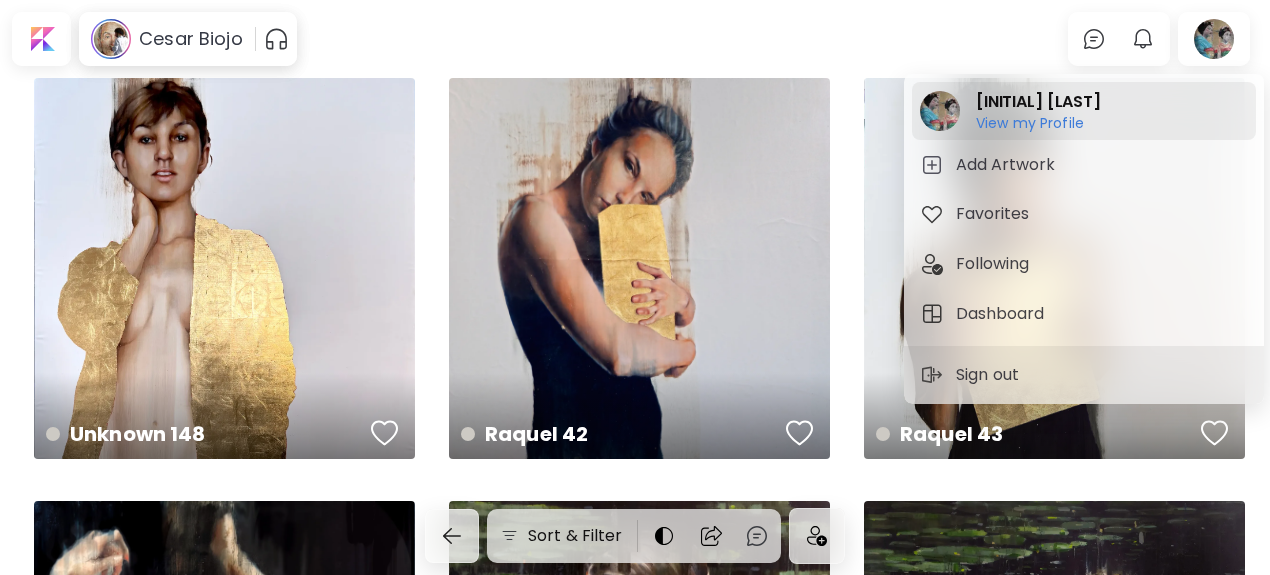 click on "View my Profile" at bounding box center (1038, 123) 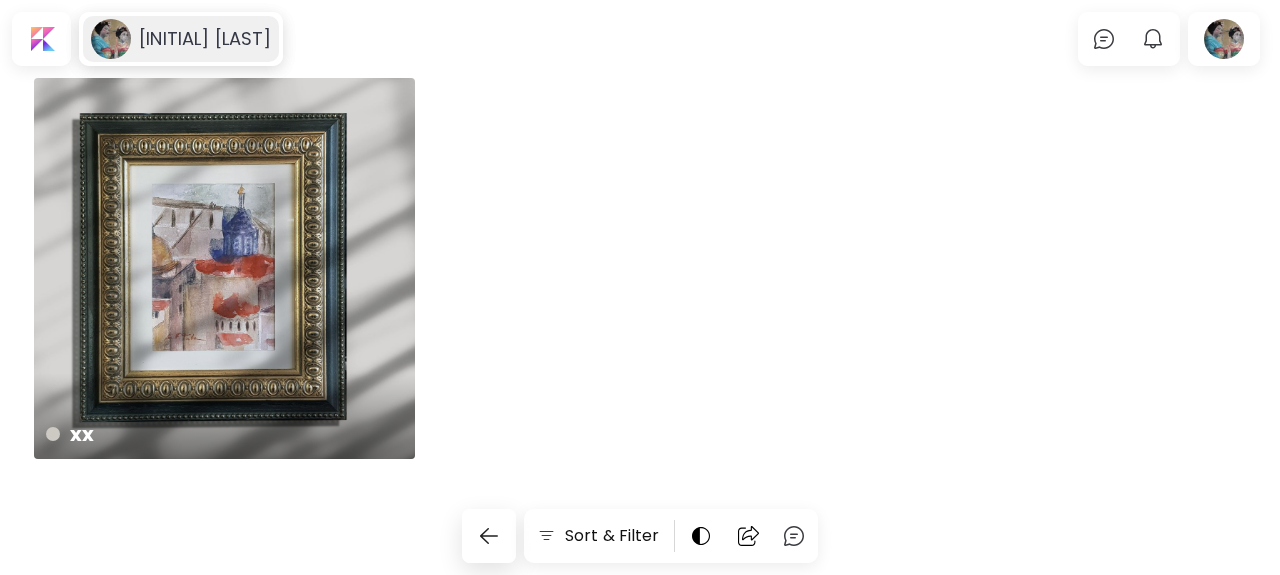 click 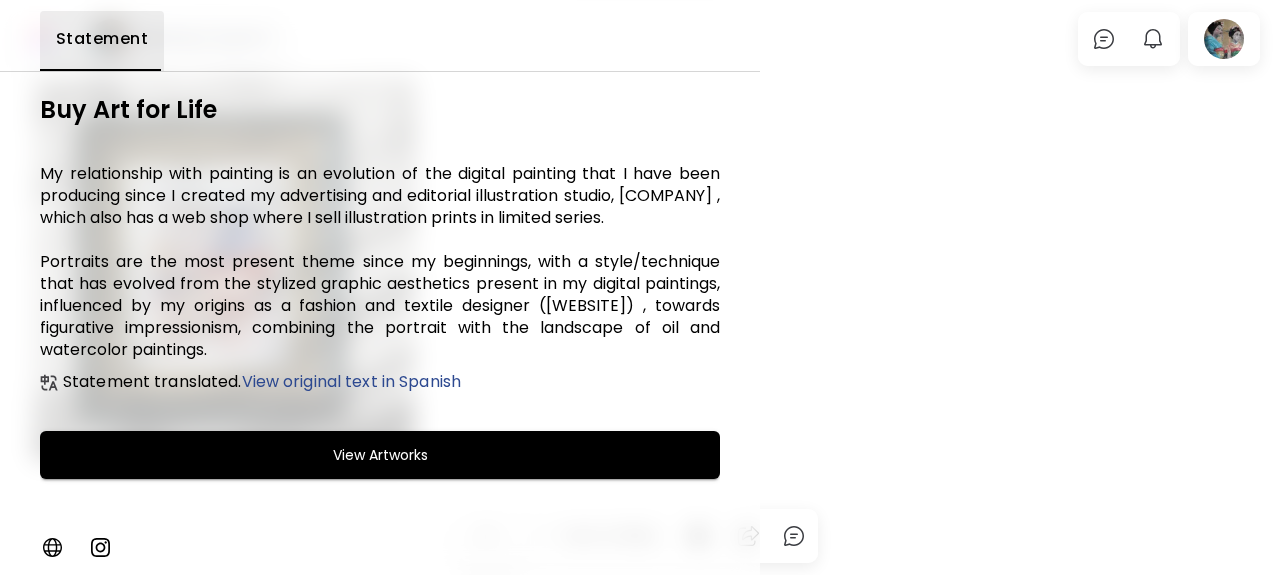 scroll, scrollTop: 0, scrollLeft: 0, axis: both 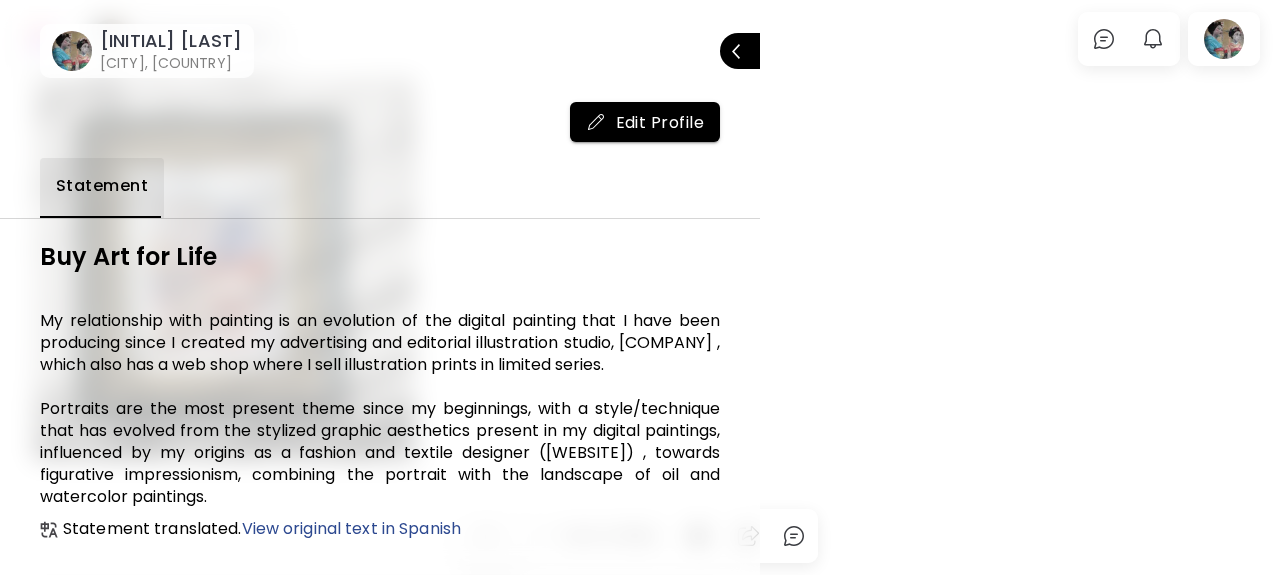 click on "[INITIALS] [LAST]" at bounding box center (171, 41) 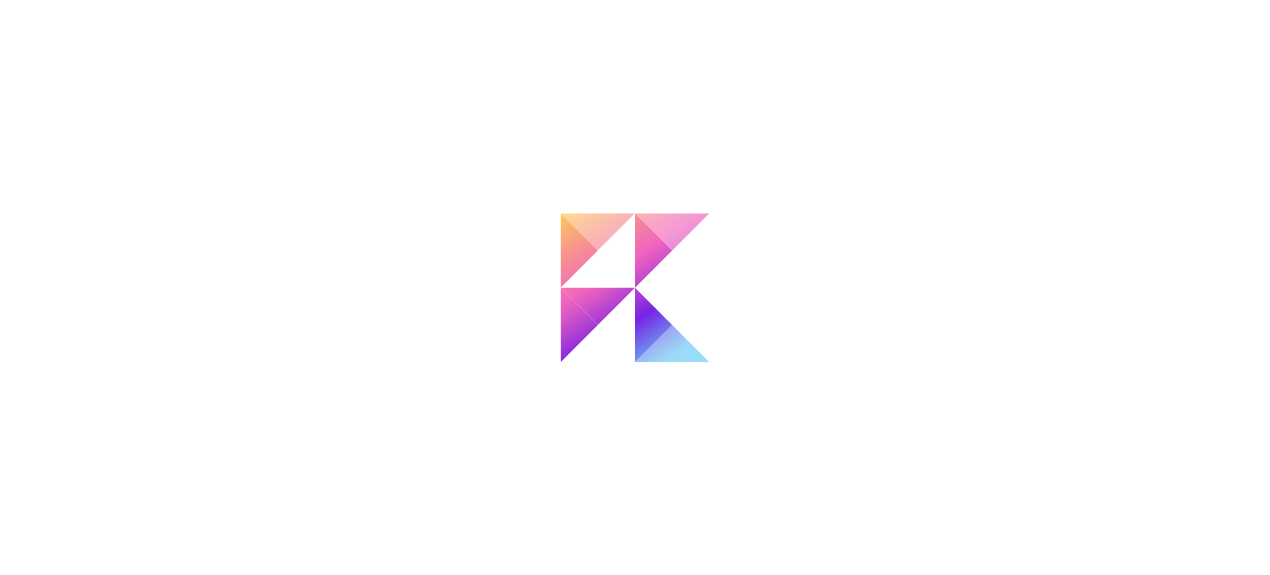 scroll, scrollTop: 0, scrollLeft: 0, axis: both 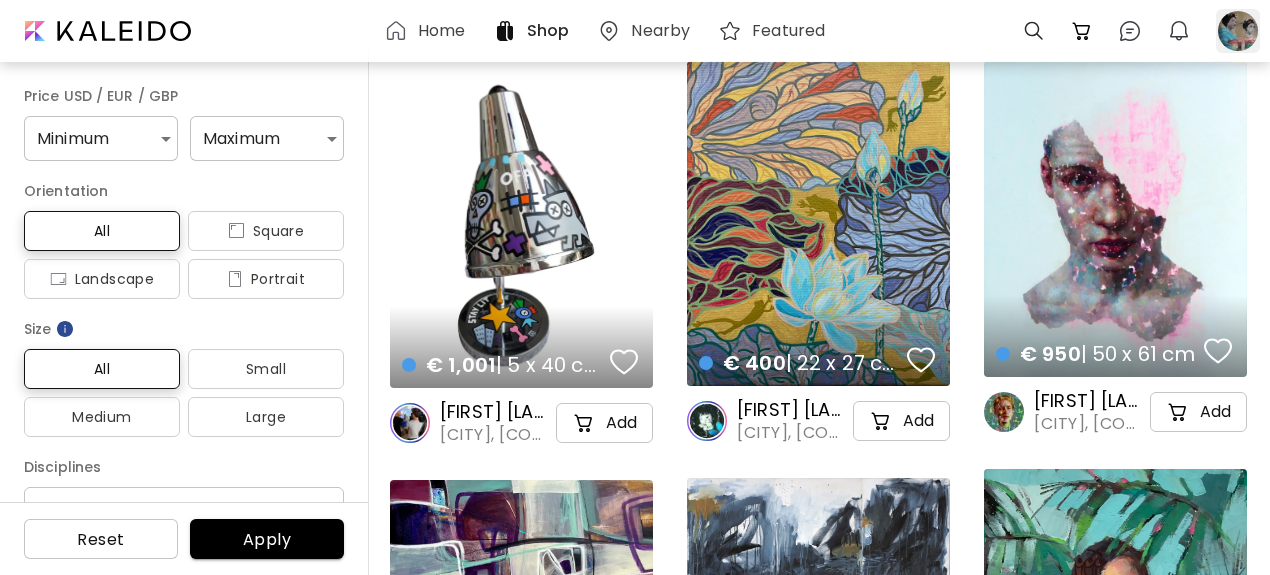 click at bounding box center [1238, 31] 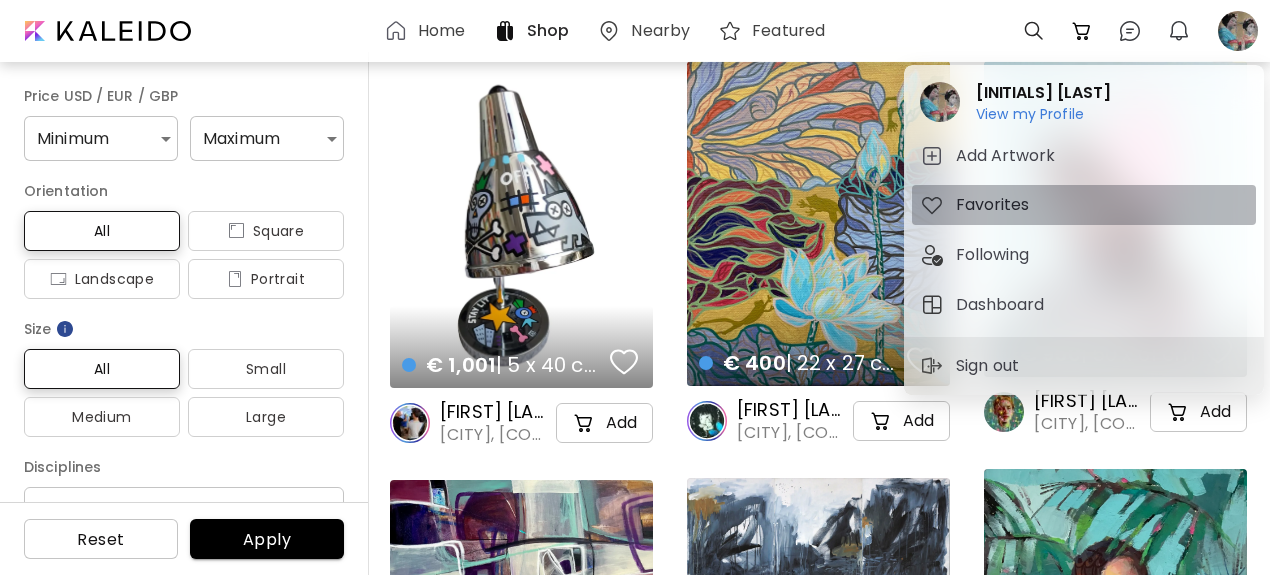 click on "Favorites" at bounding box center [995, 205] 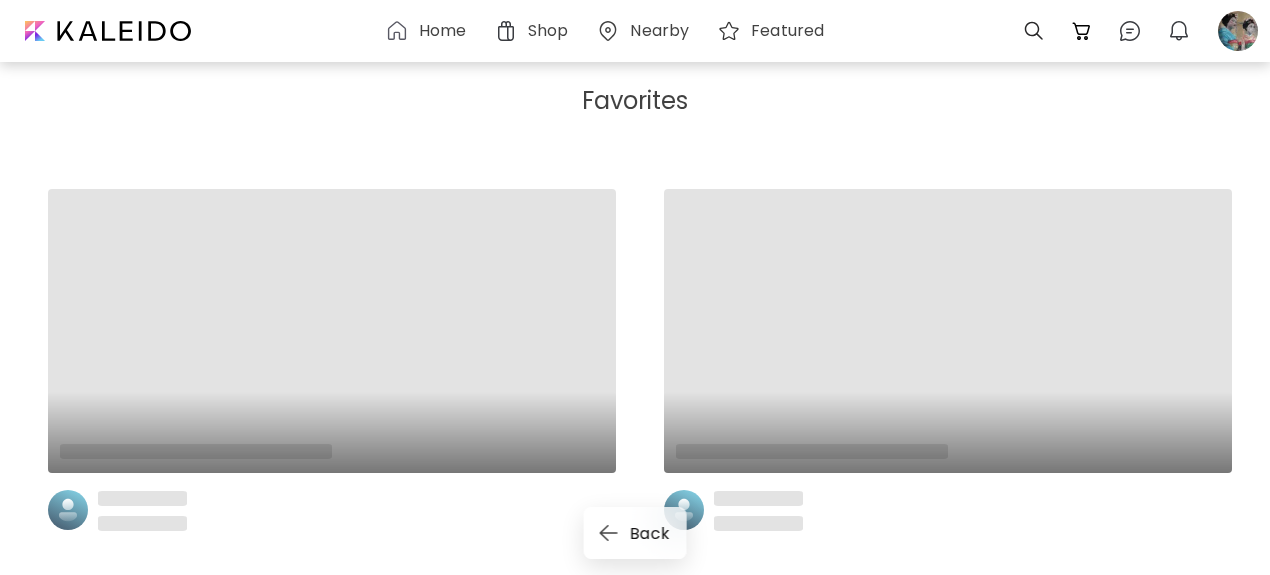 scroll, scrollTop: 0, scrollLeft: 0, axis: both 